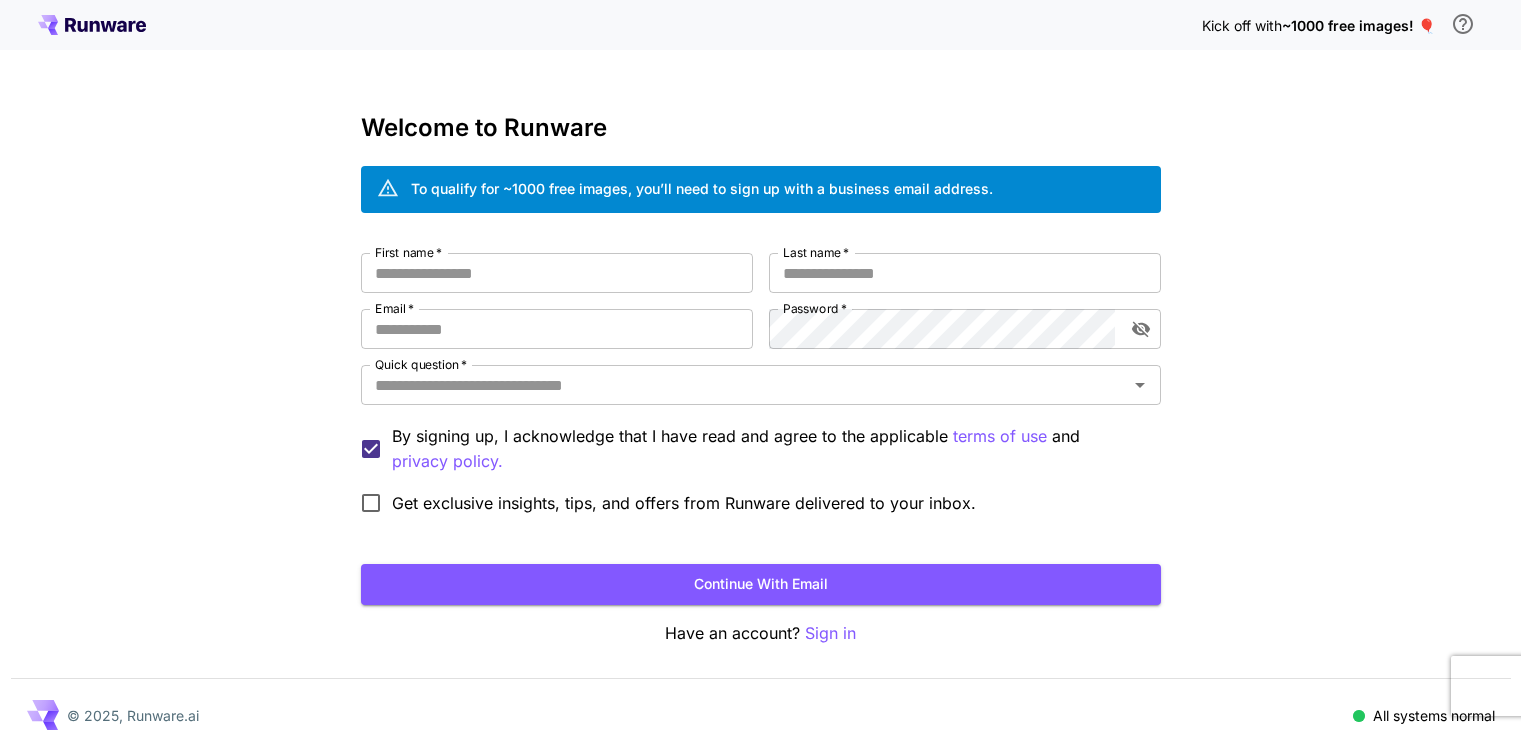 scroll, scrollTop: 0, scrollLeft: 0, axis: both 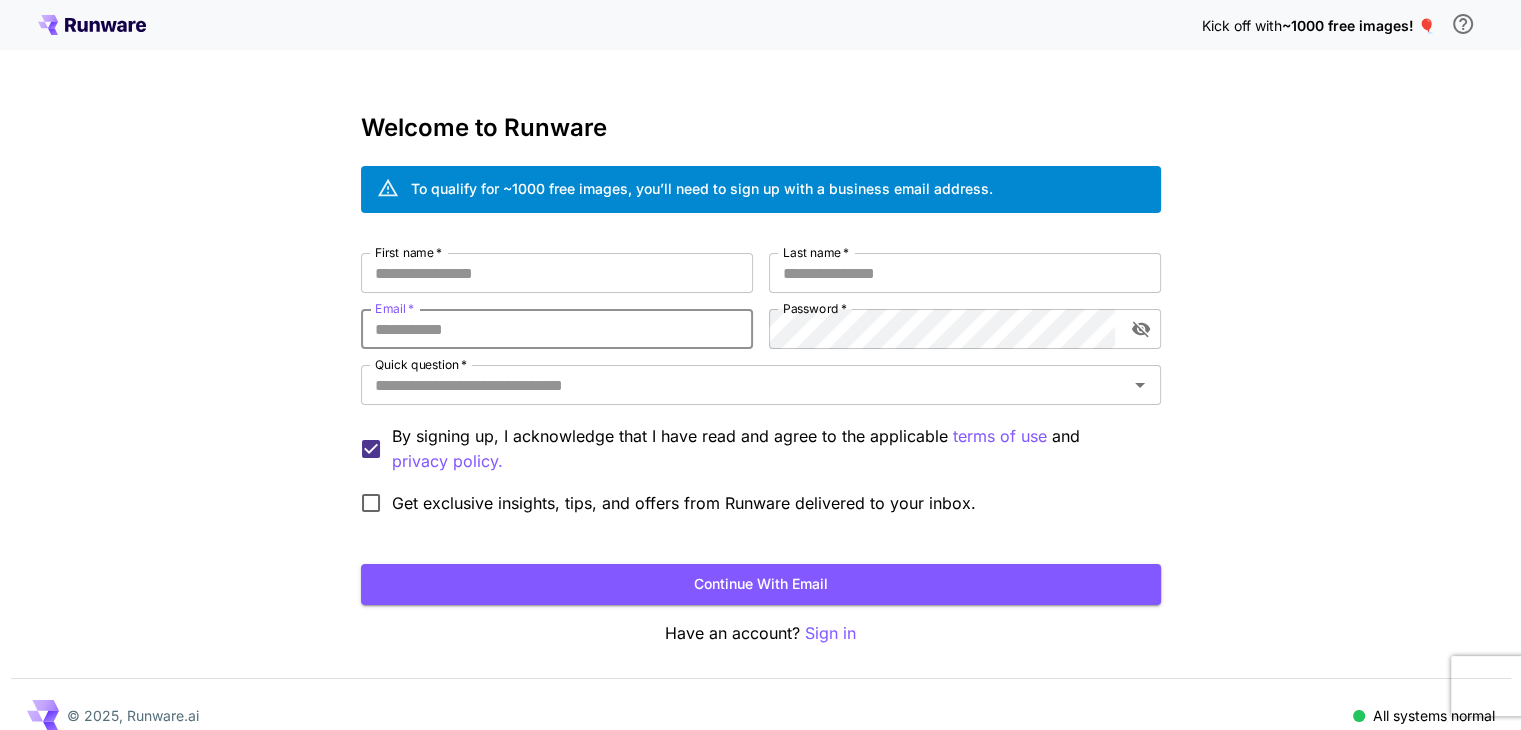 click on "Email   *" at bounding box center [557, 329] 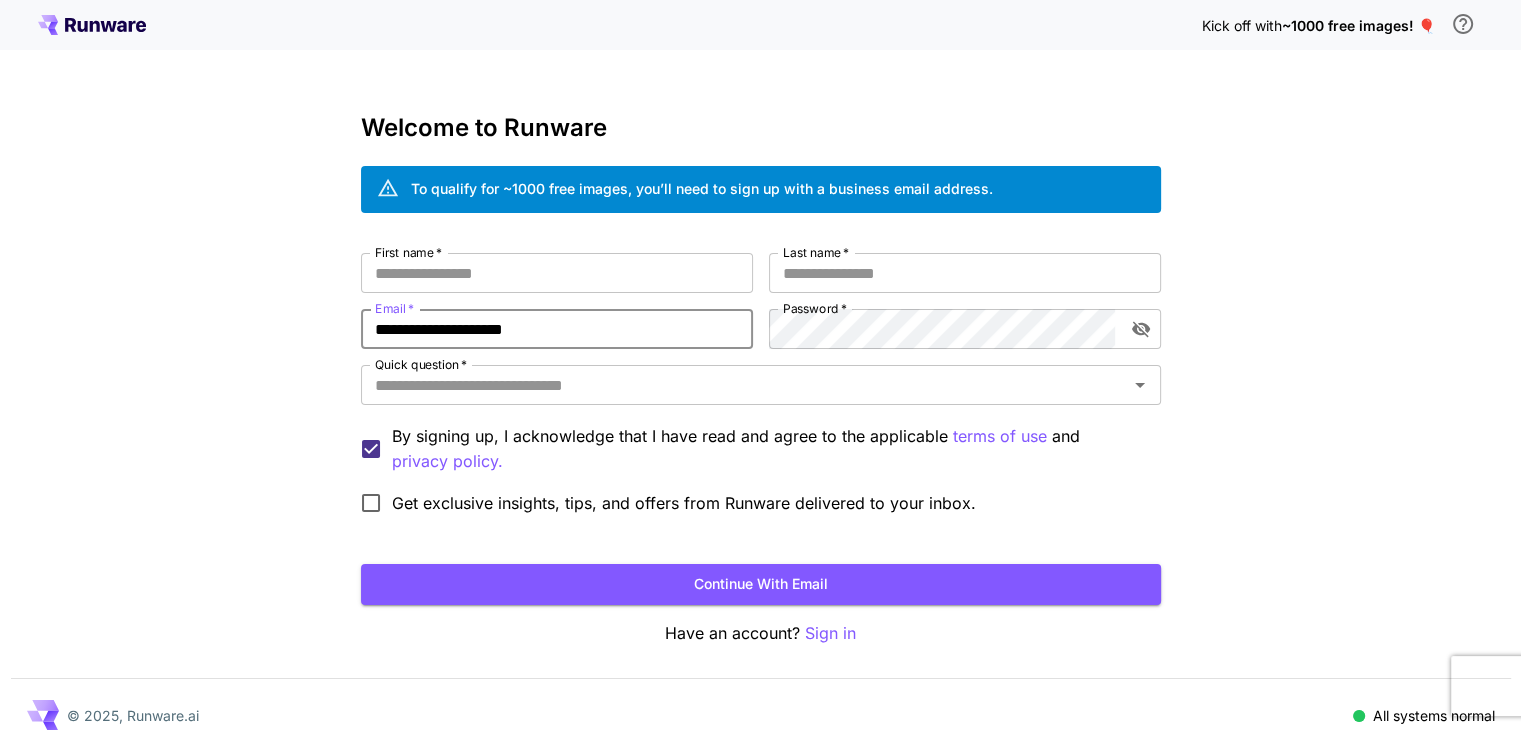 type on "**********" 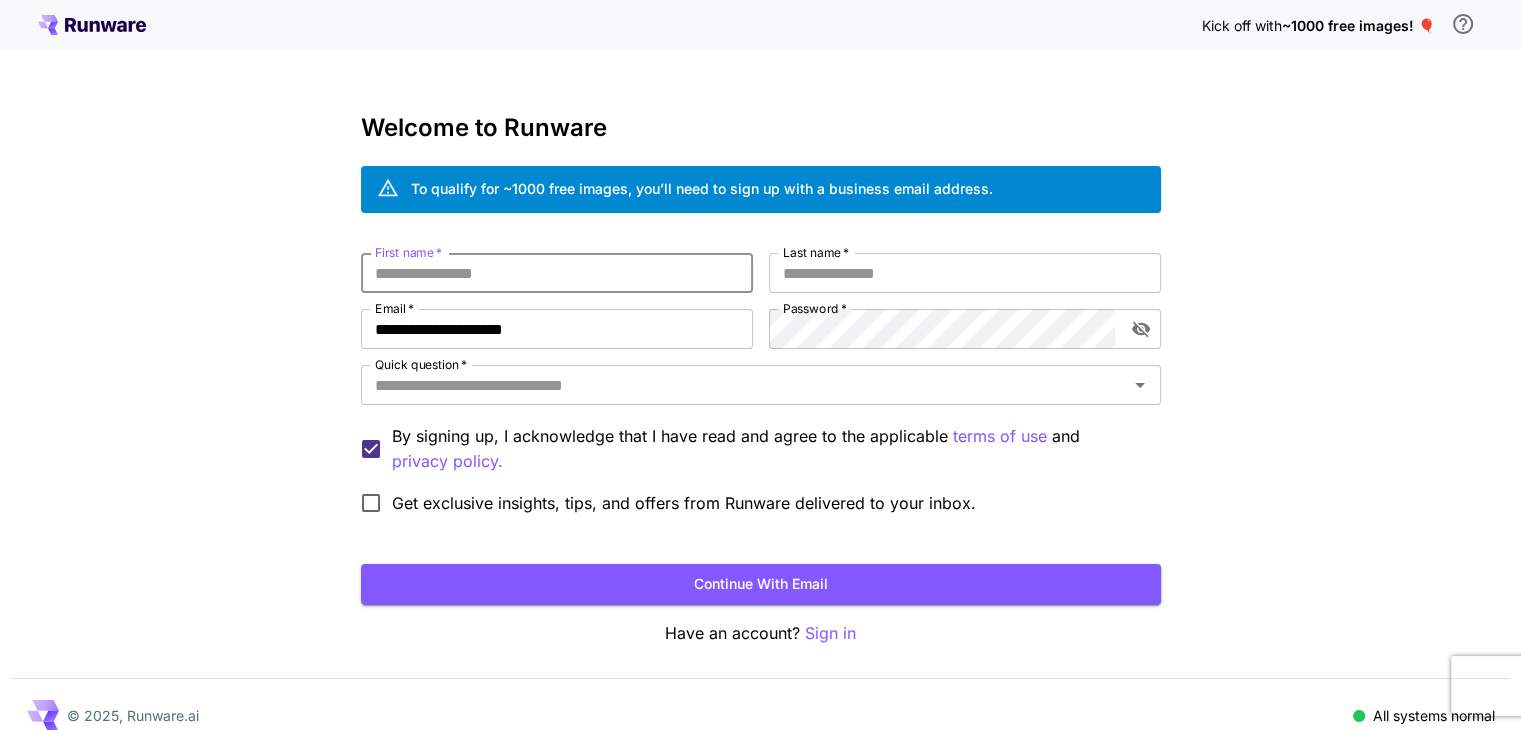 click on "First name   *" at bounding box center [557, 273] 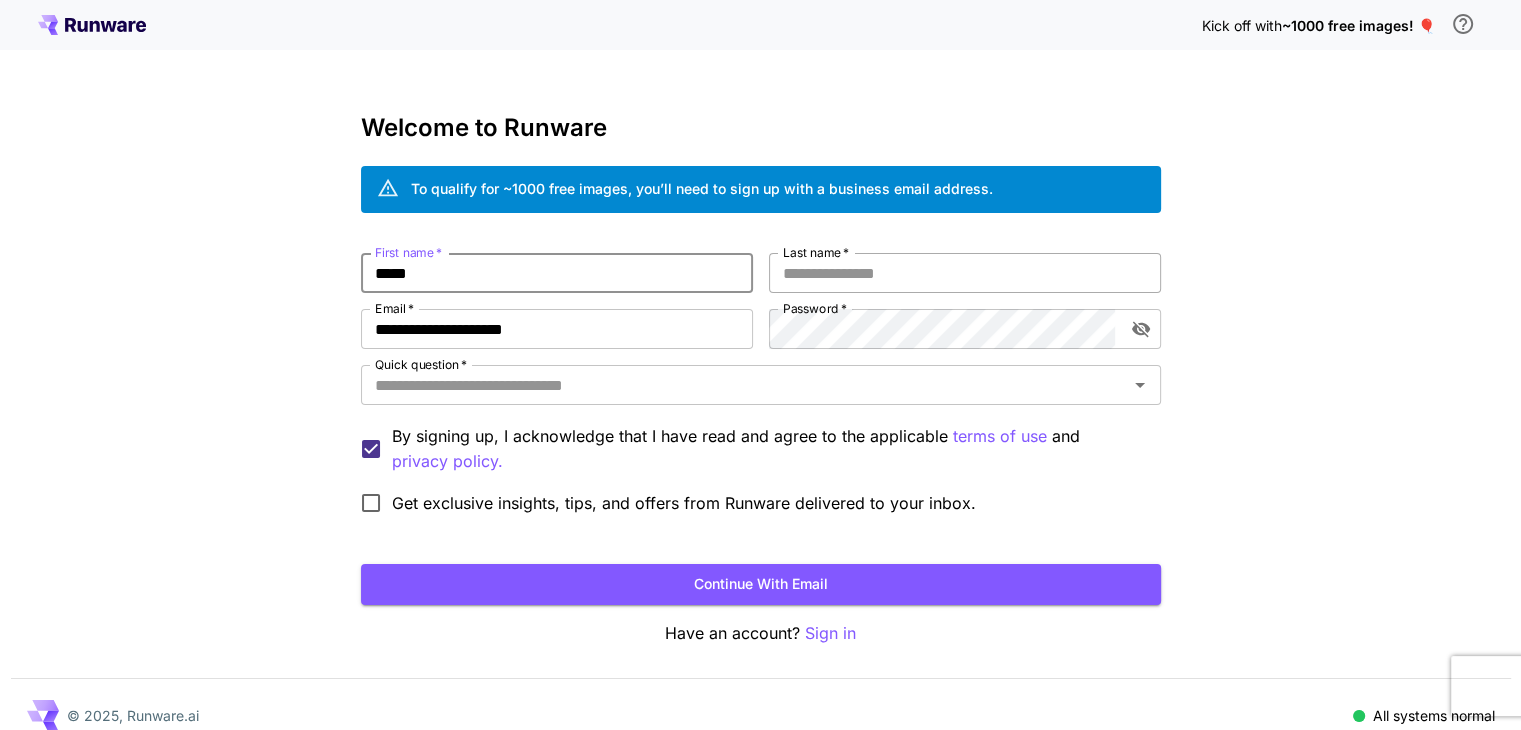type on "*****" 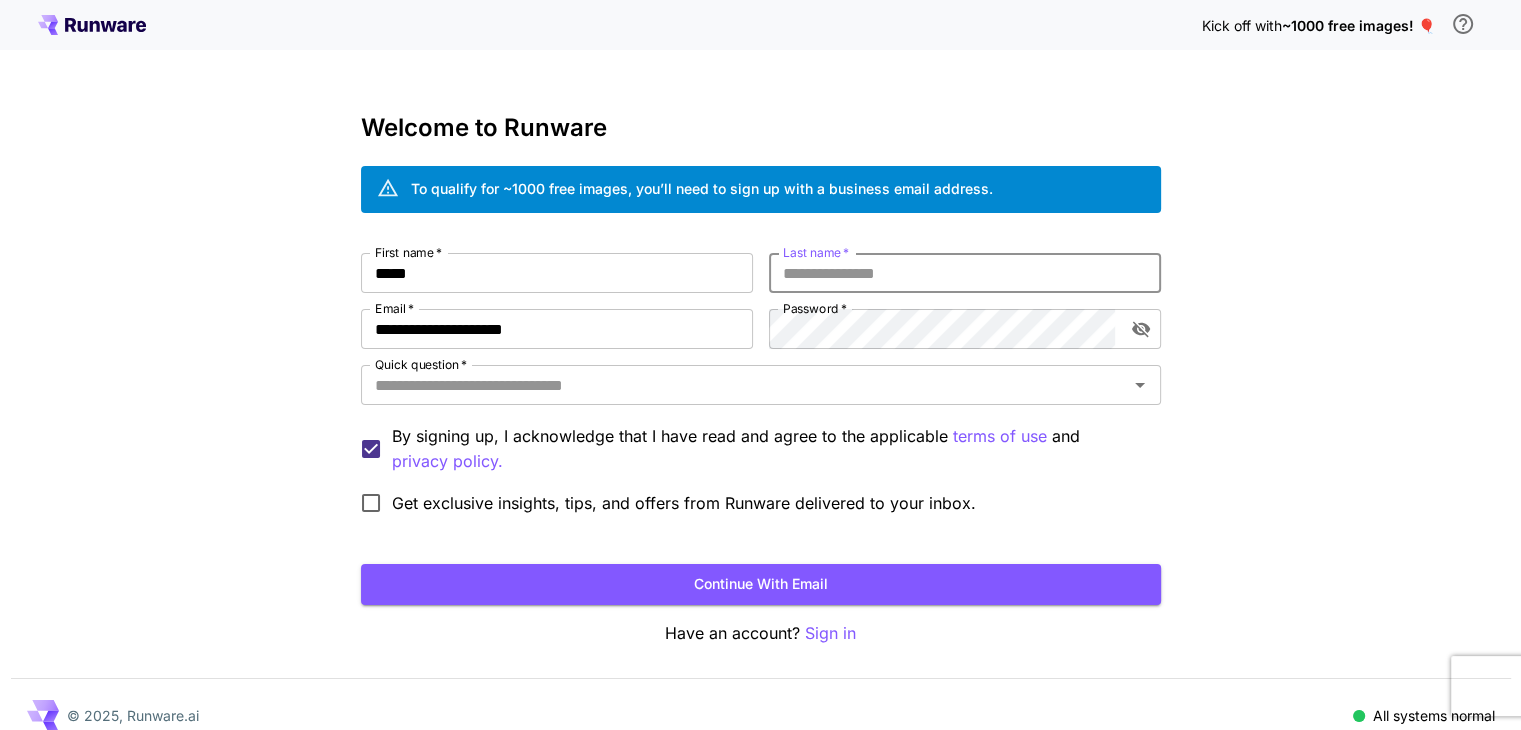 click on "Last name   *" at bounding box center (965, 273) 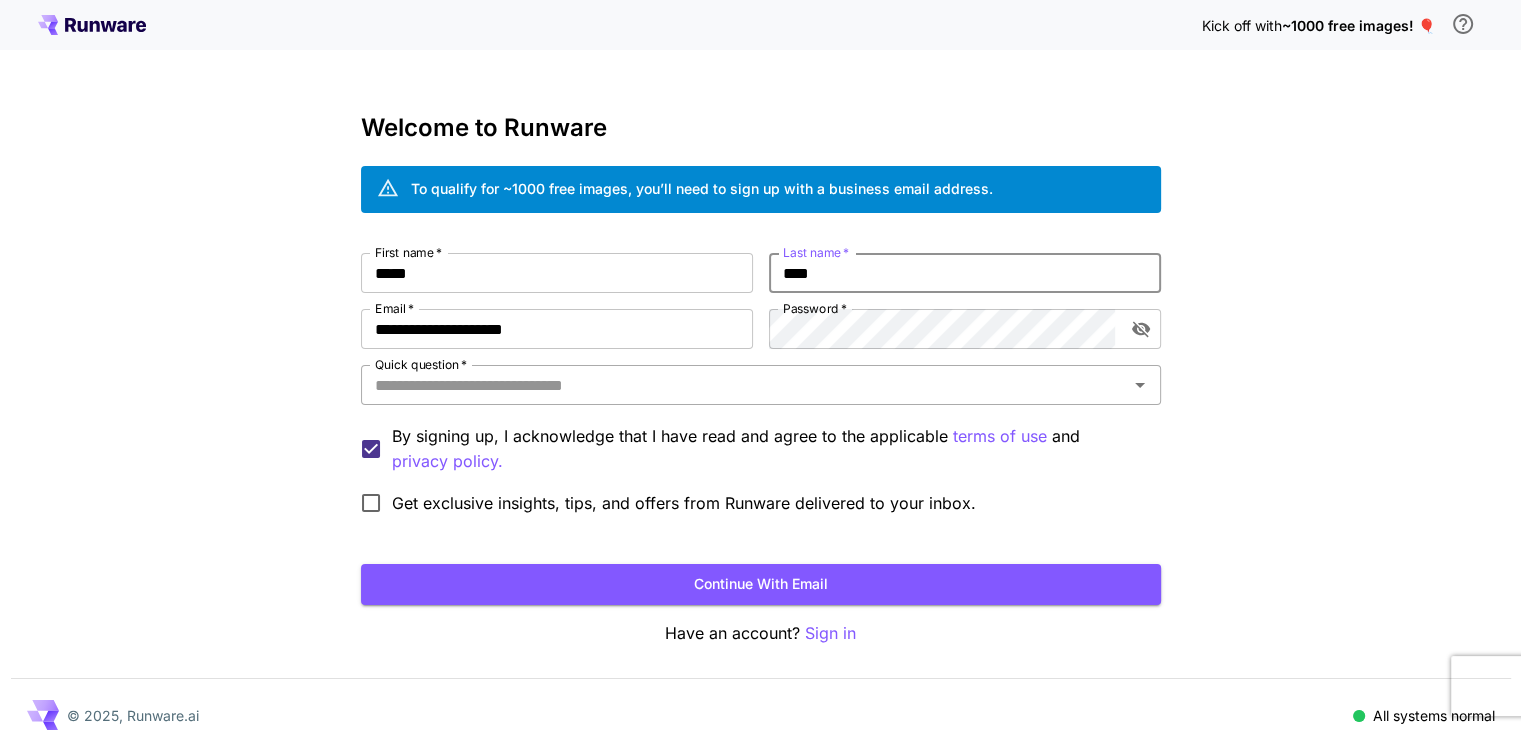 type on "****" 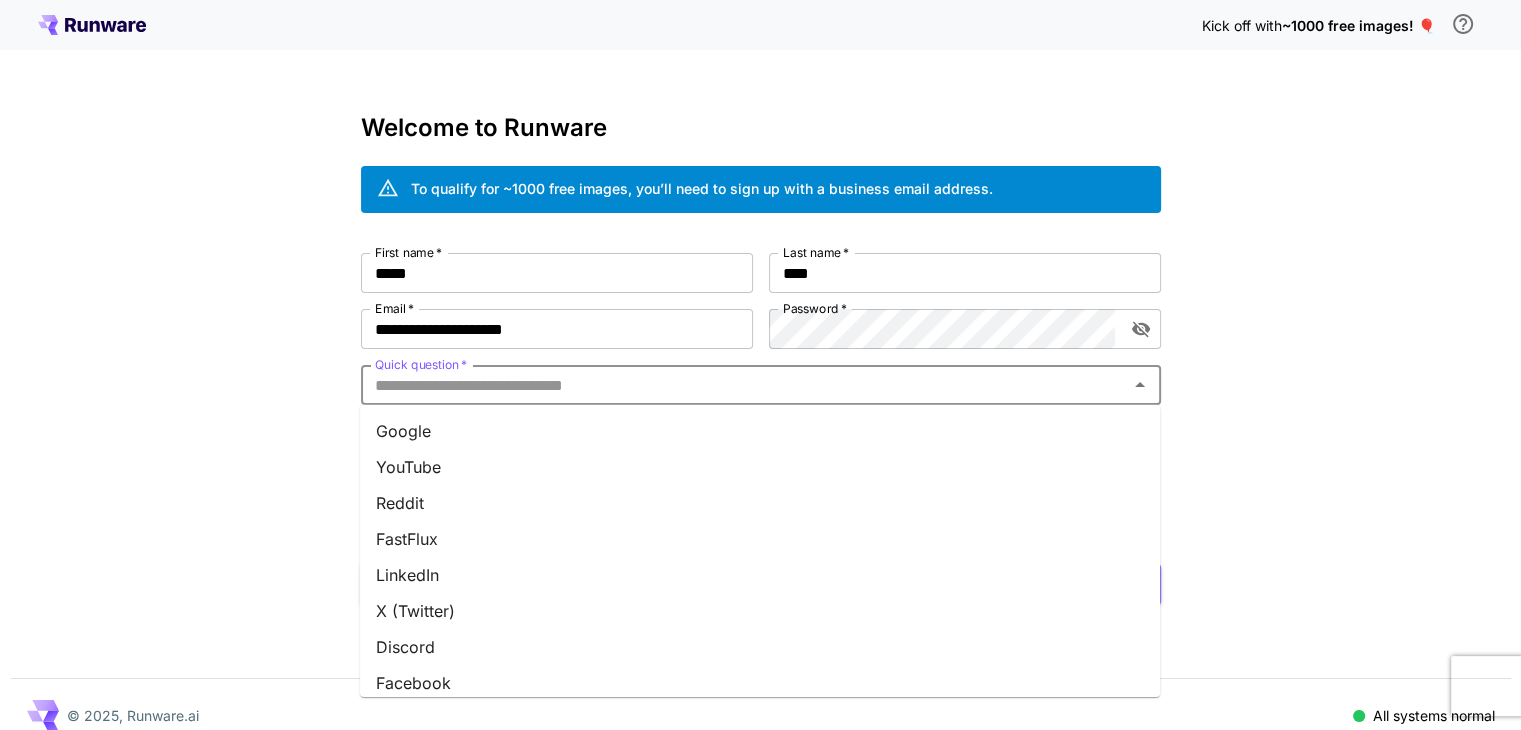 click on "Quick question   *" at bounding box center [744, 385] 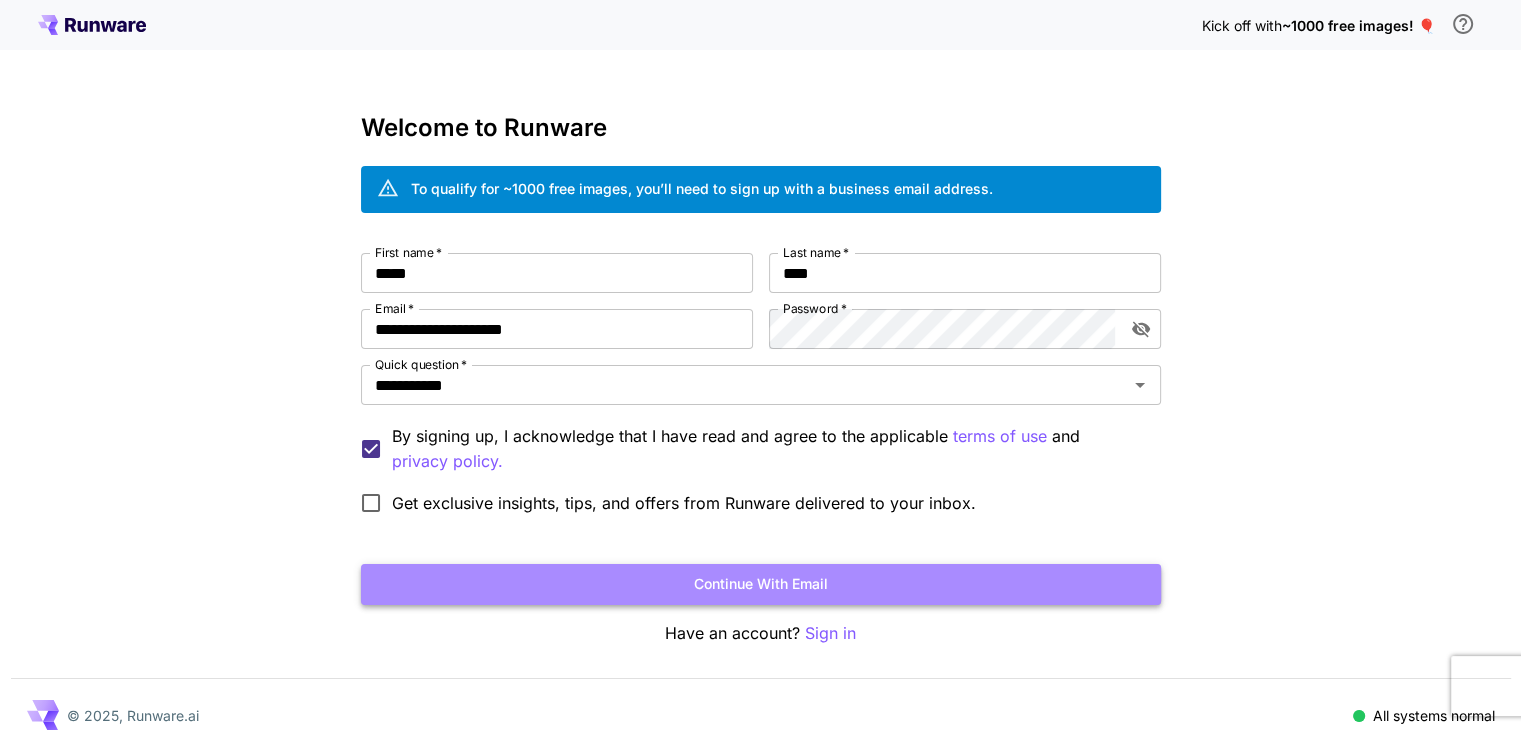 click on "Continue with email" at bounding box center [761, 584] 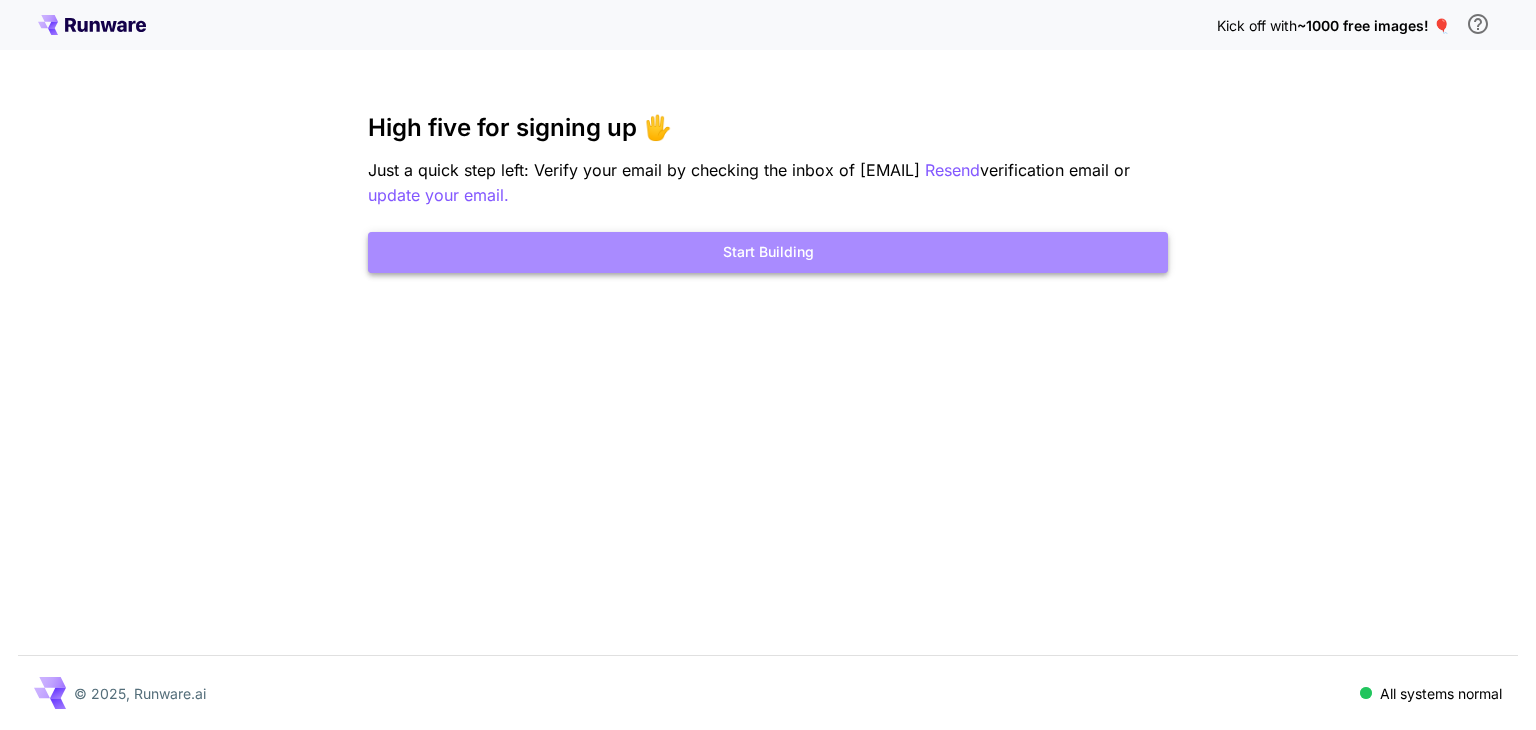 click on "Start Building" at bounding box center [768, 252] 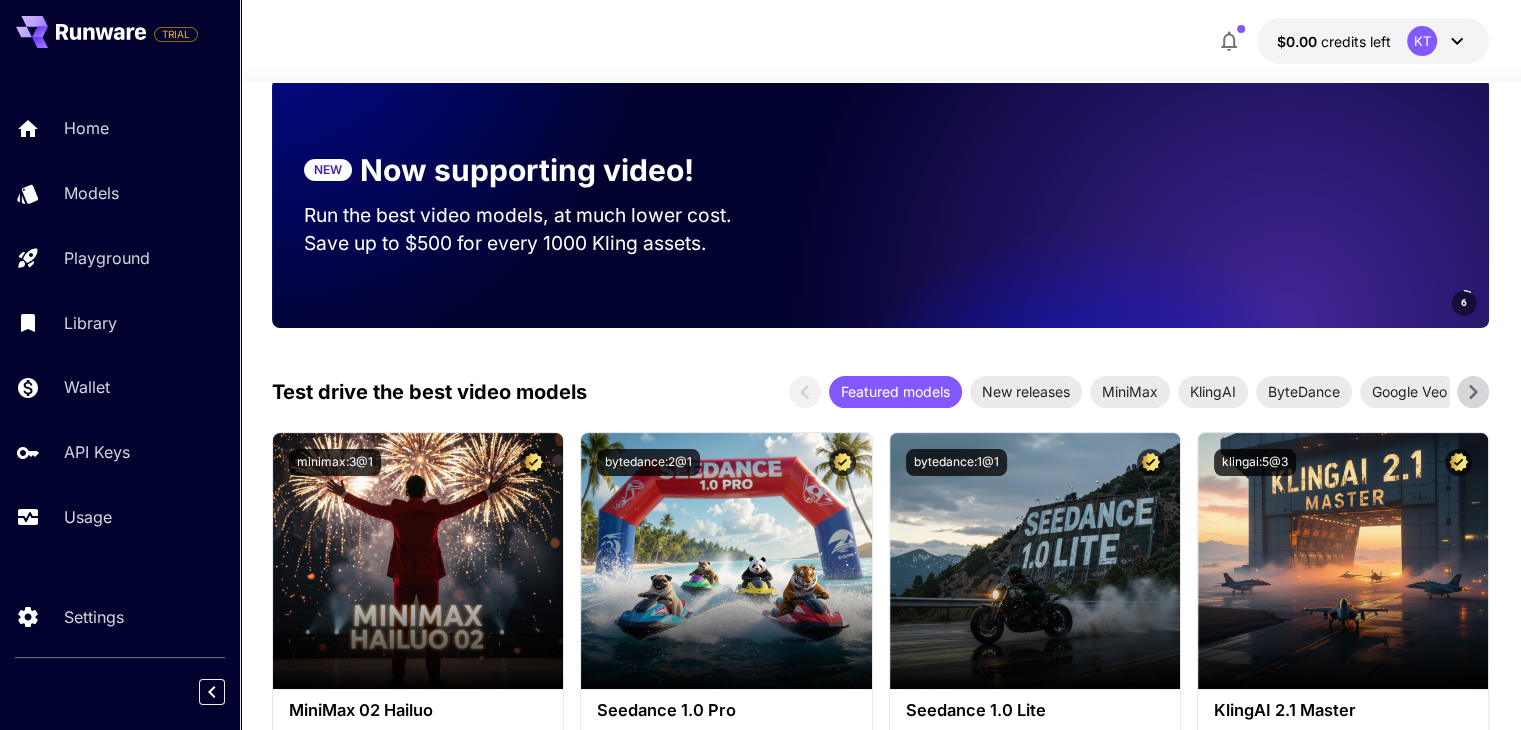 scroll, scrollTop: 571, scrollLeft: 0, axis: vertical 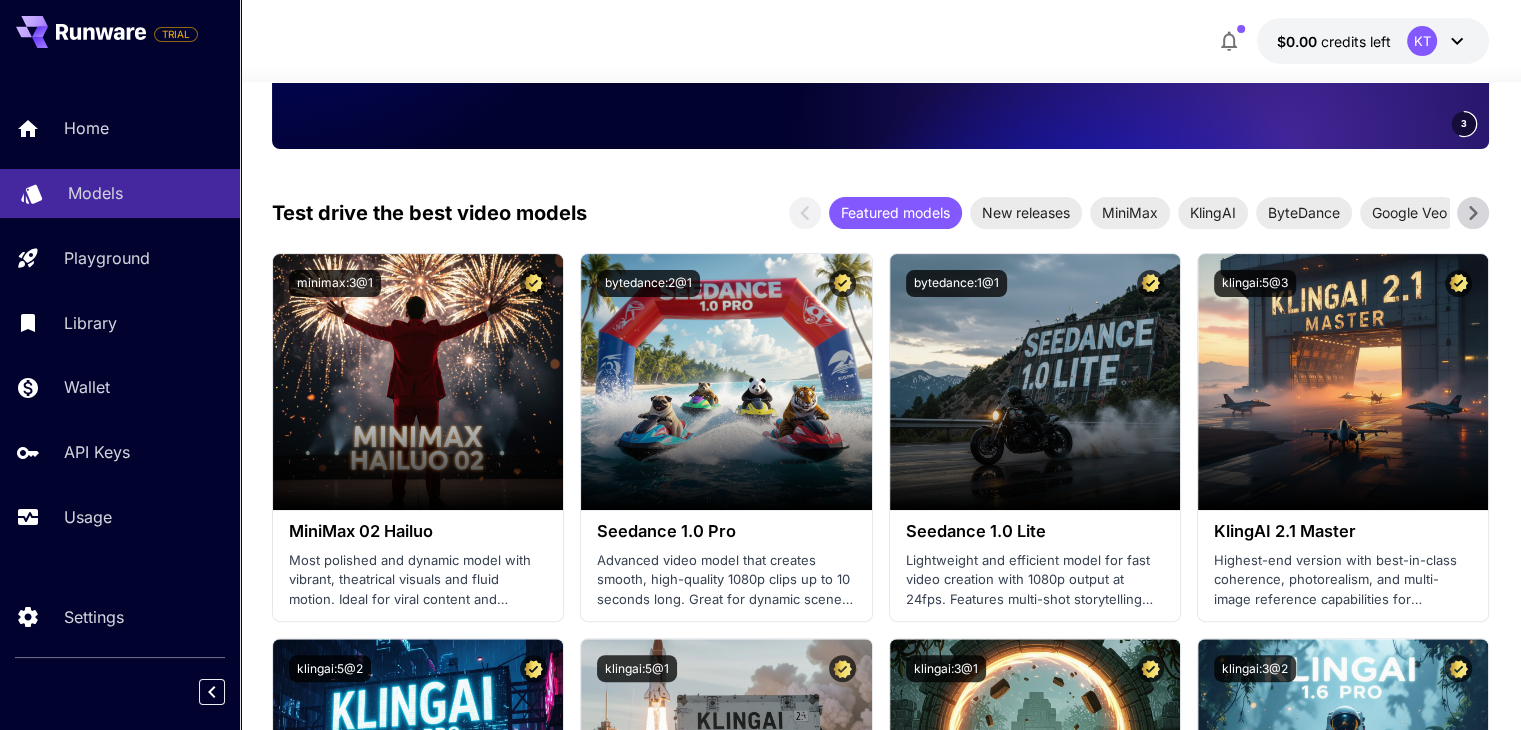 click on "Models" at bounding box center [120, 193] 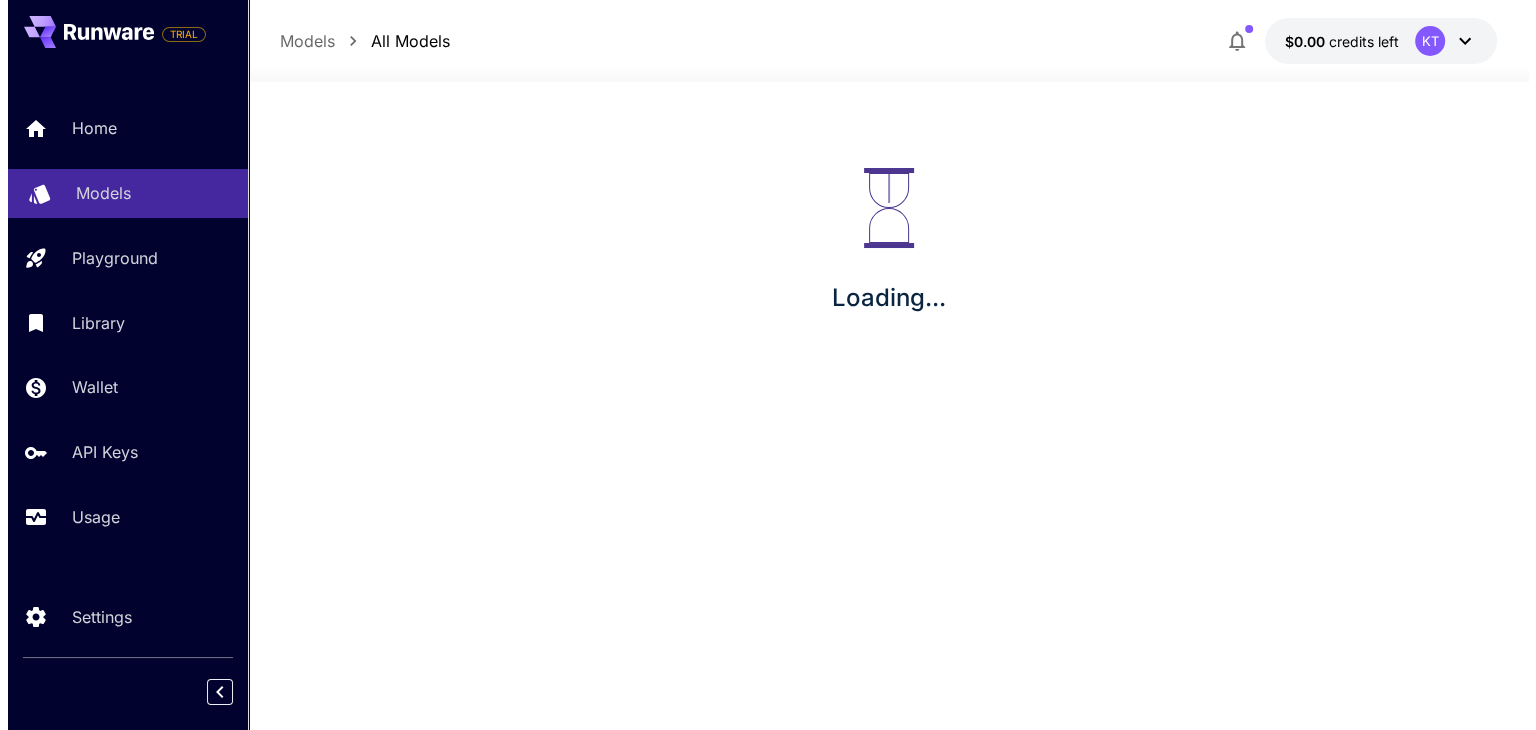 scroll, scrollTop: 0, scrollLeft: 0, axis: both 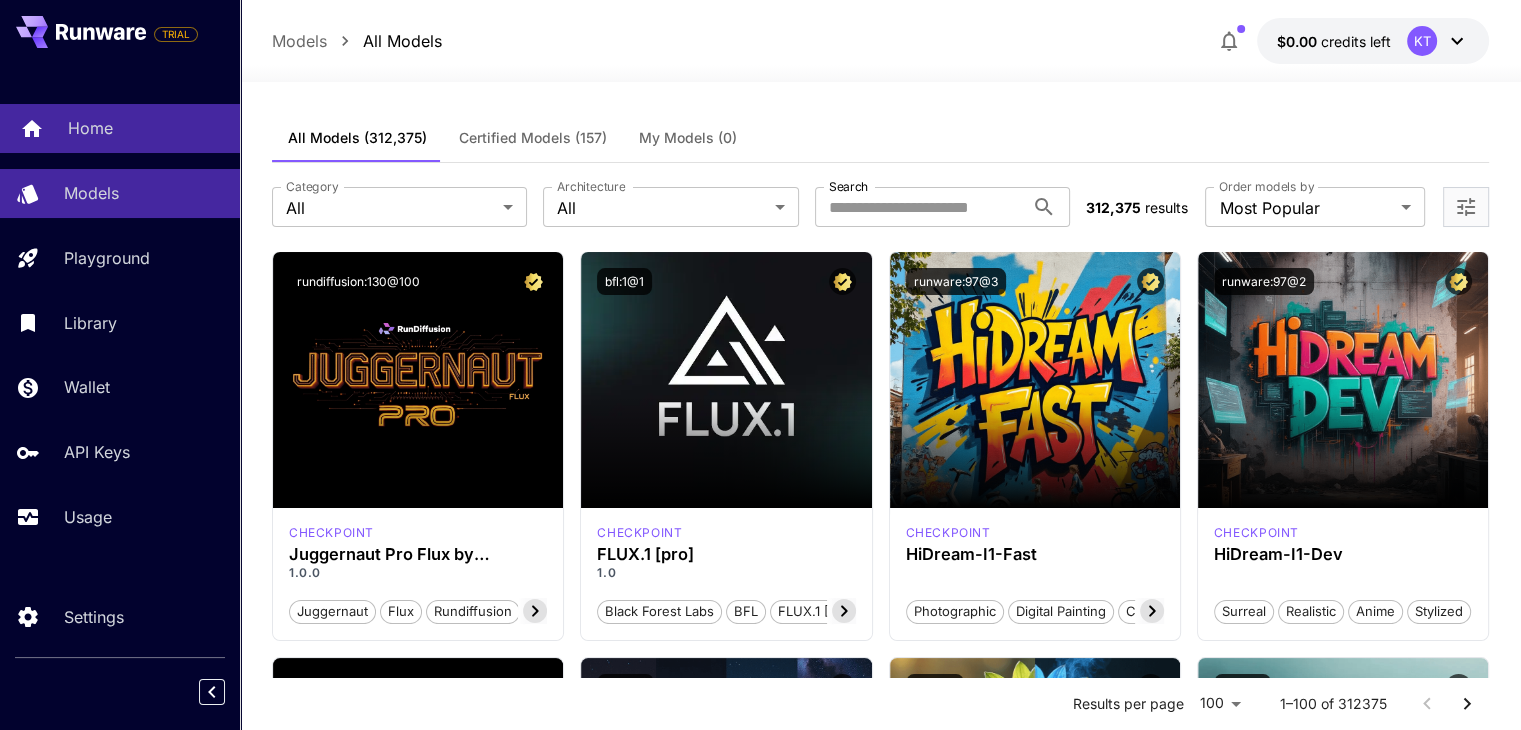click on "Home" at bounding box center [146, 128] 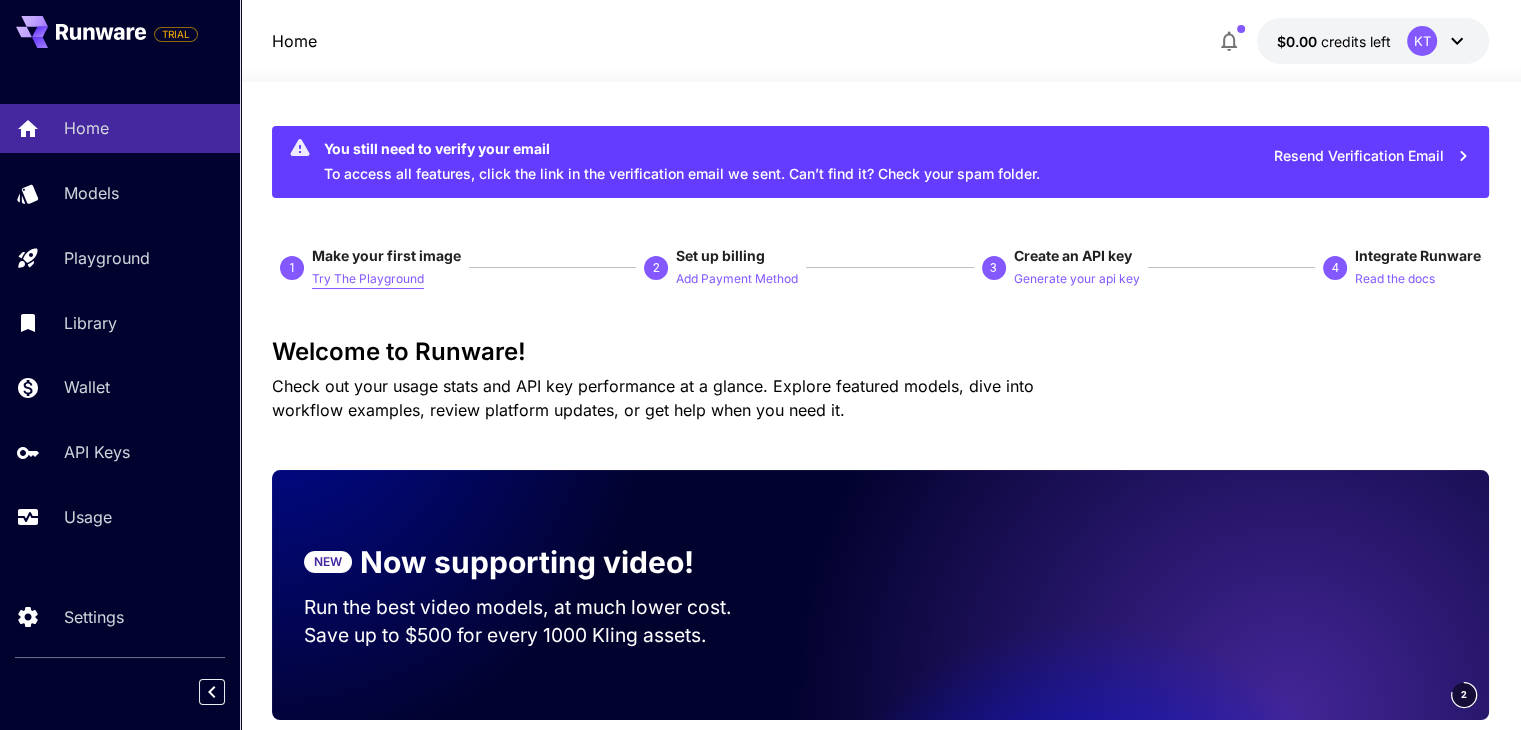 click on "Try The Playground" at bounding box center [368, 279] 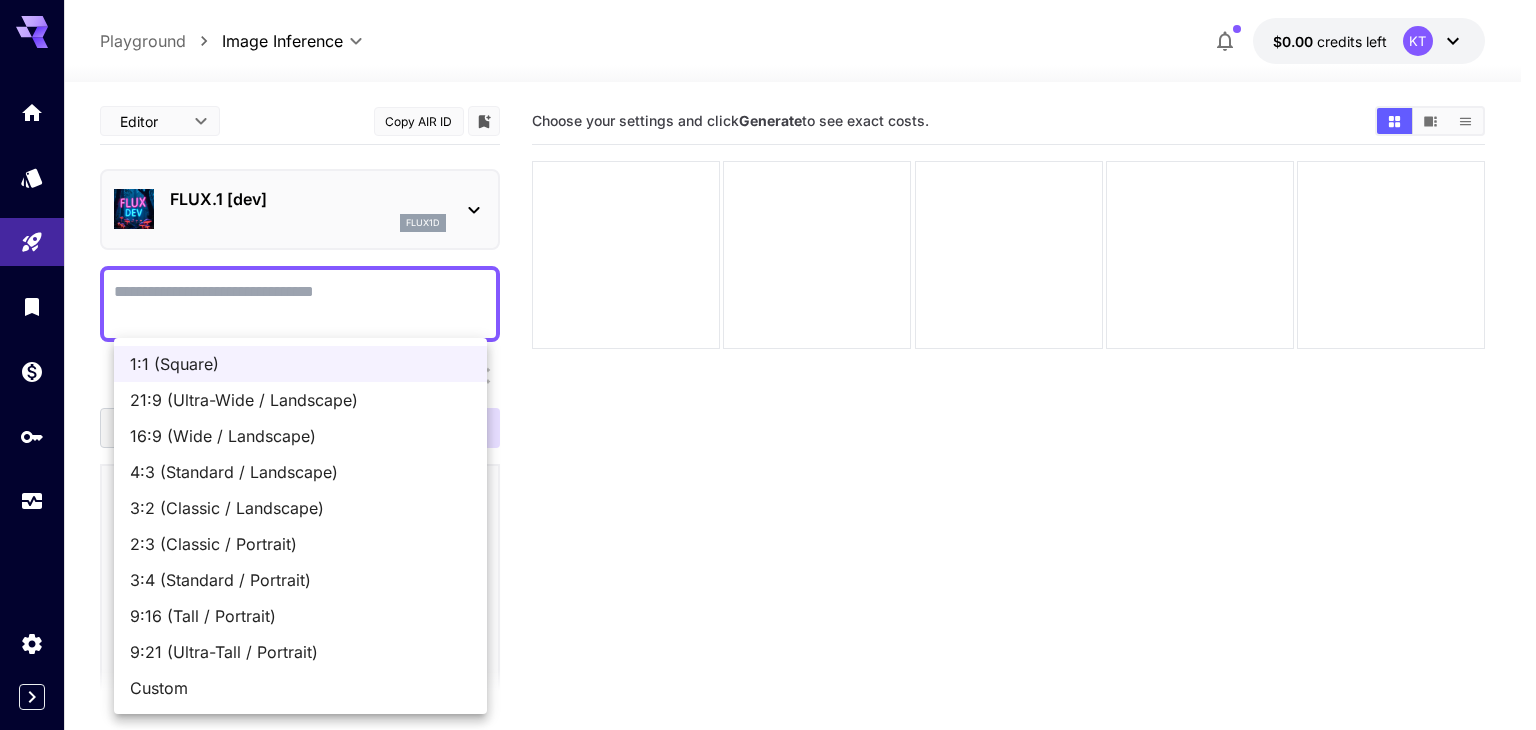 click on "**********" at bounding box center (768, 444) 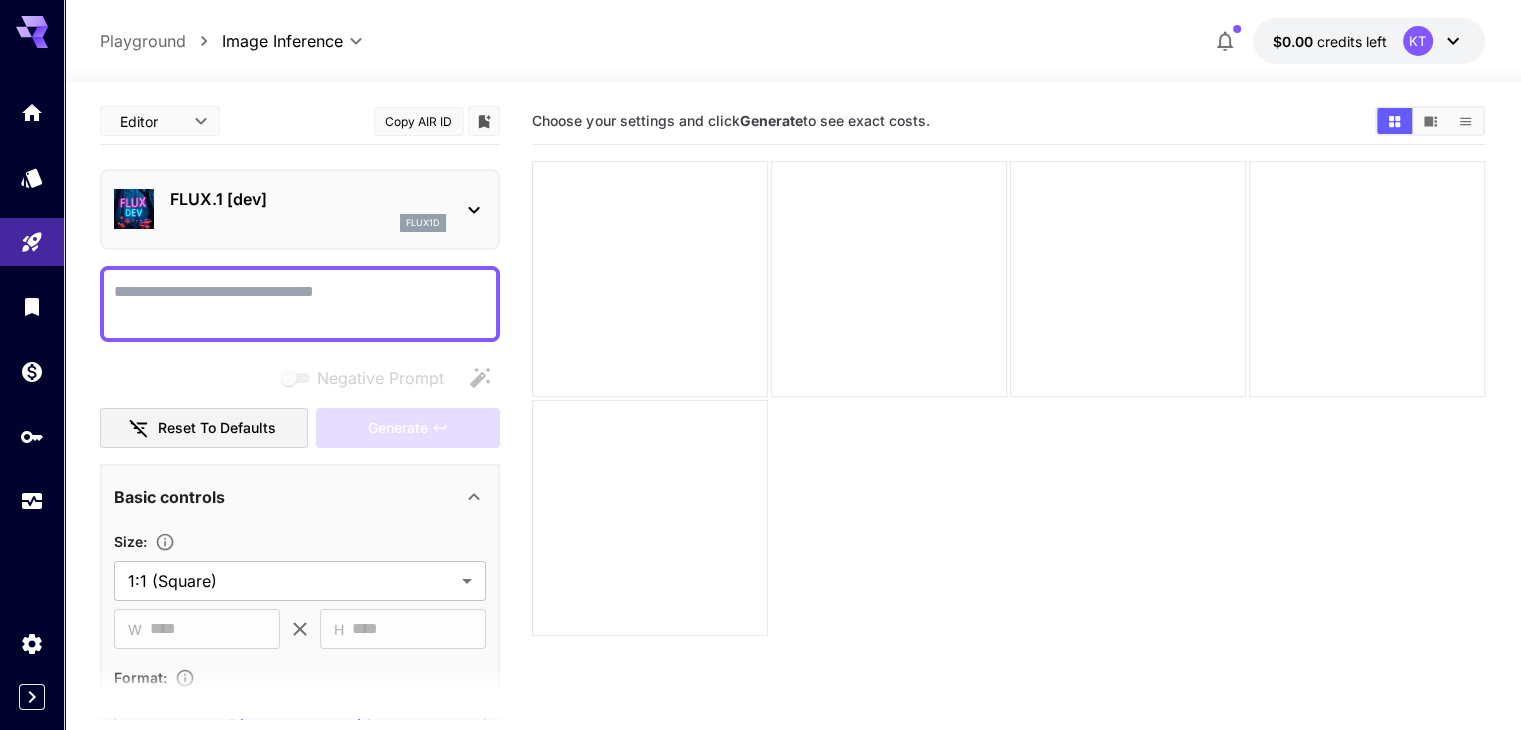 click 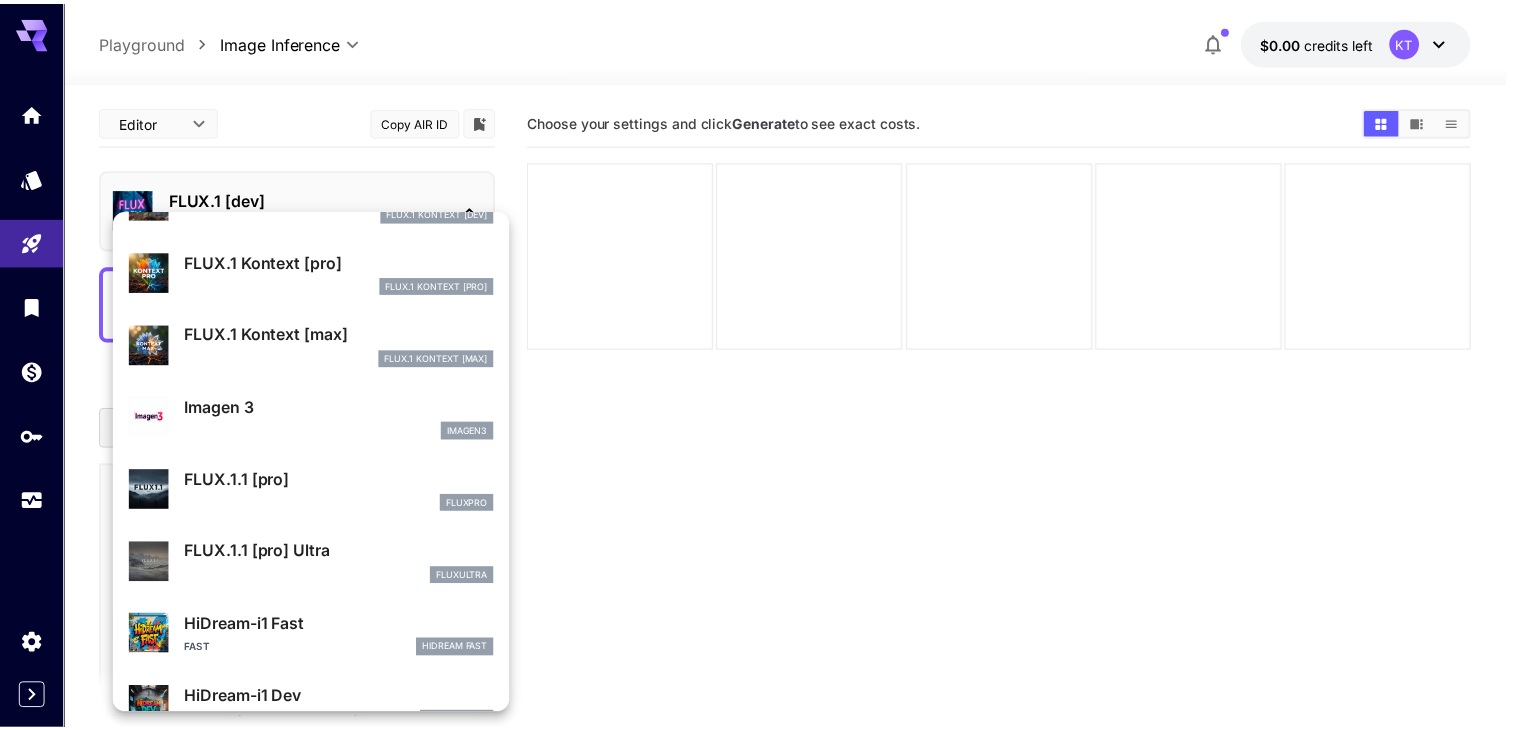 scroll, scrollTop: 868, scrollLeft: 0, axis: vertical 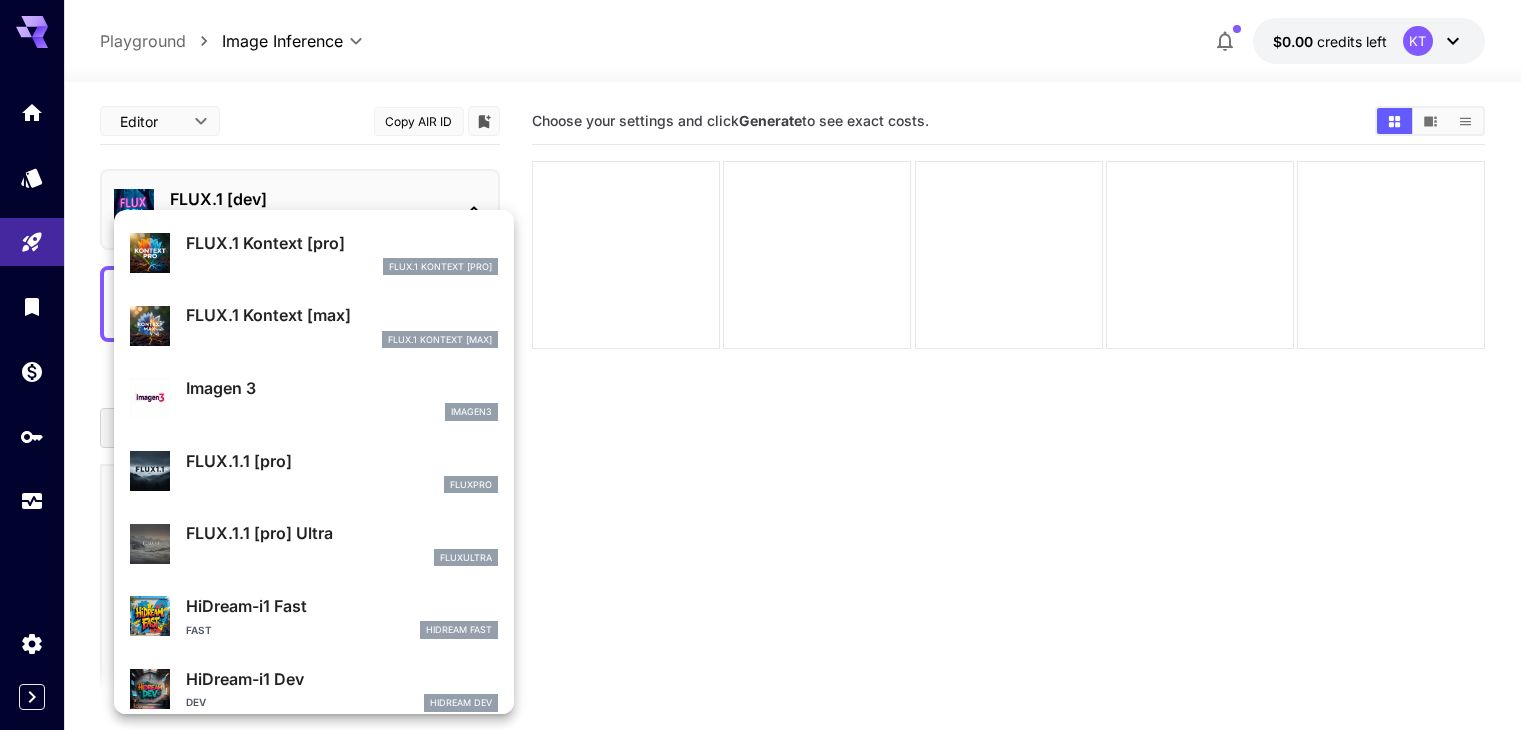 click at bounding box center (768, 365) 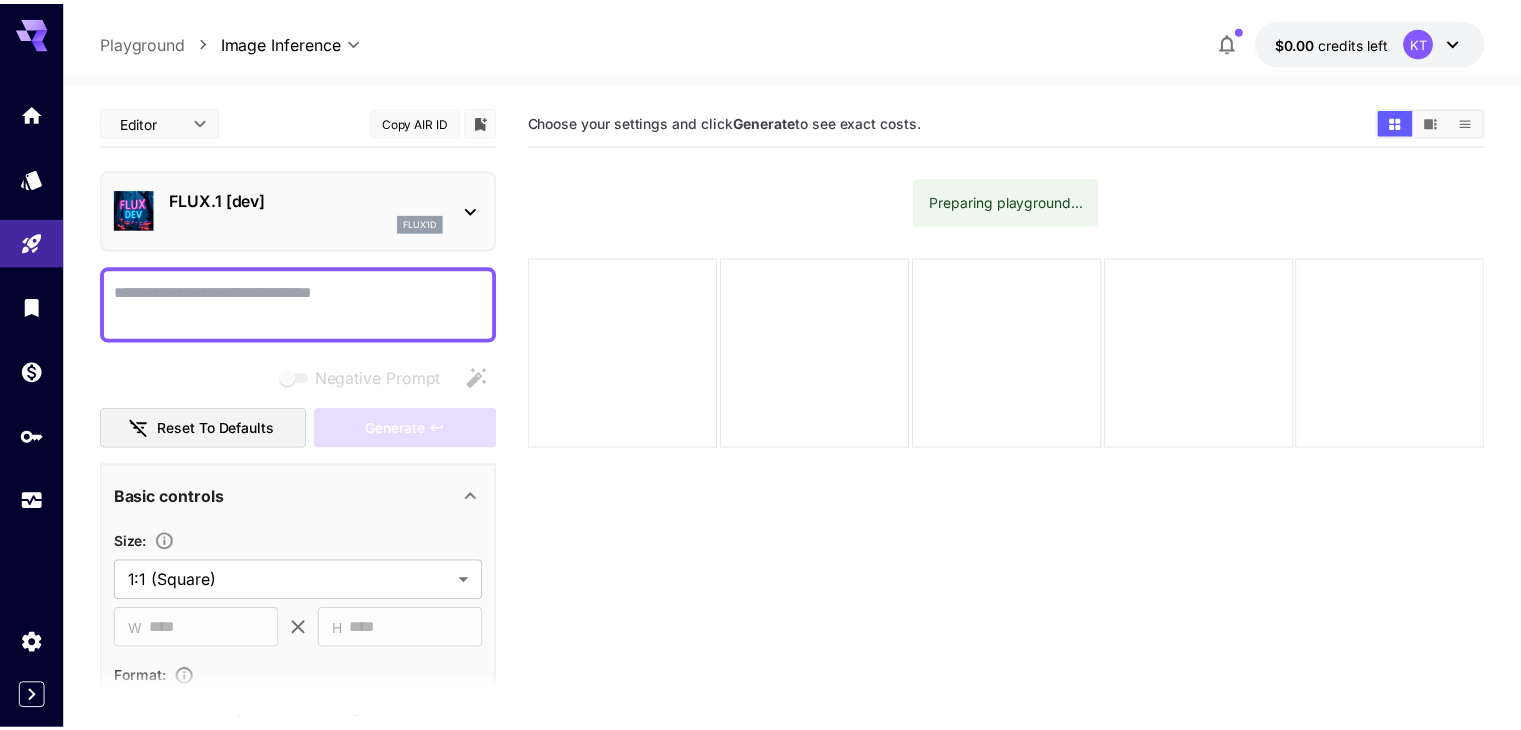 scroll, scrollTop: 0, scrollLeft: 0, axis: both 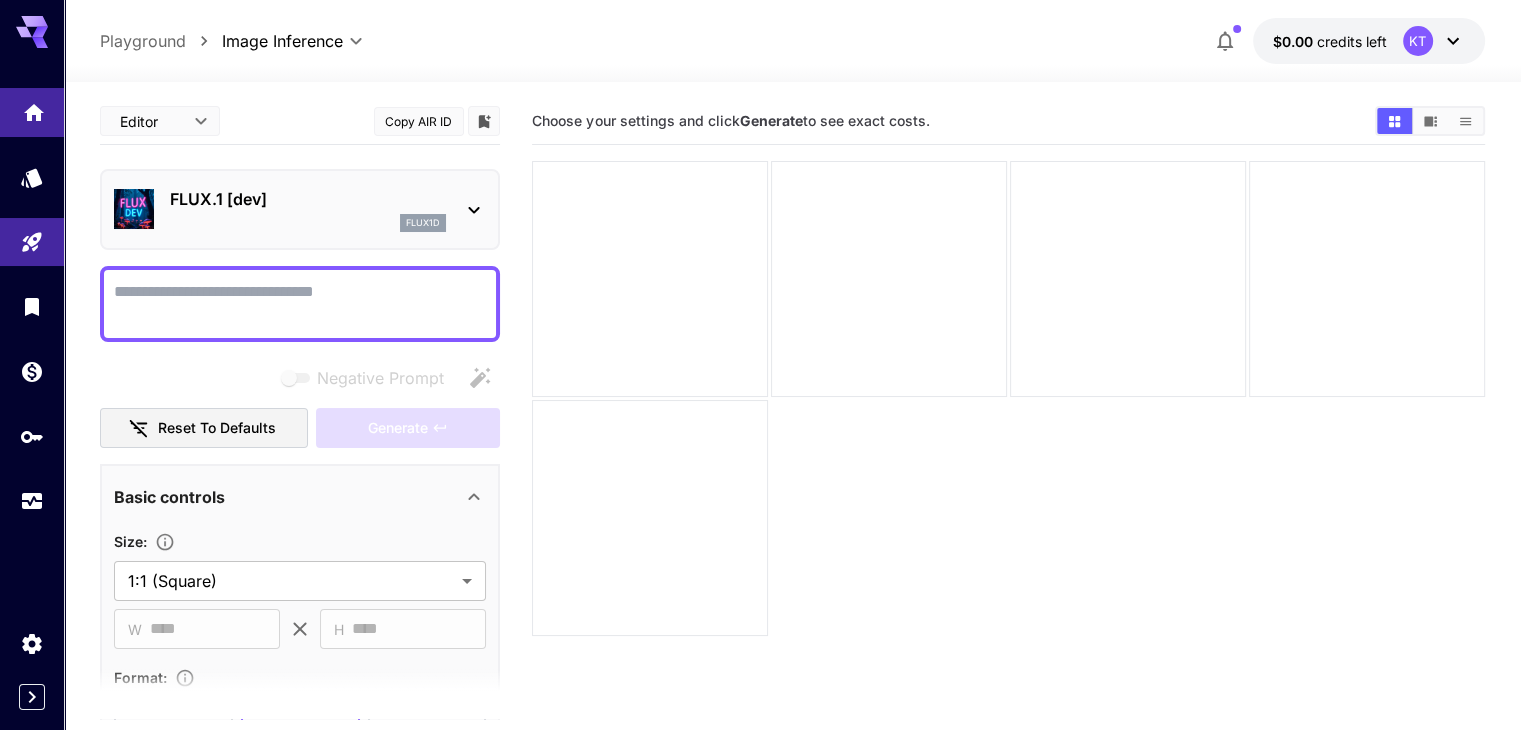 click at bounding box center (32, 112) 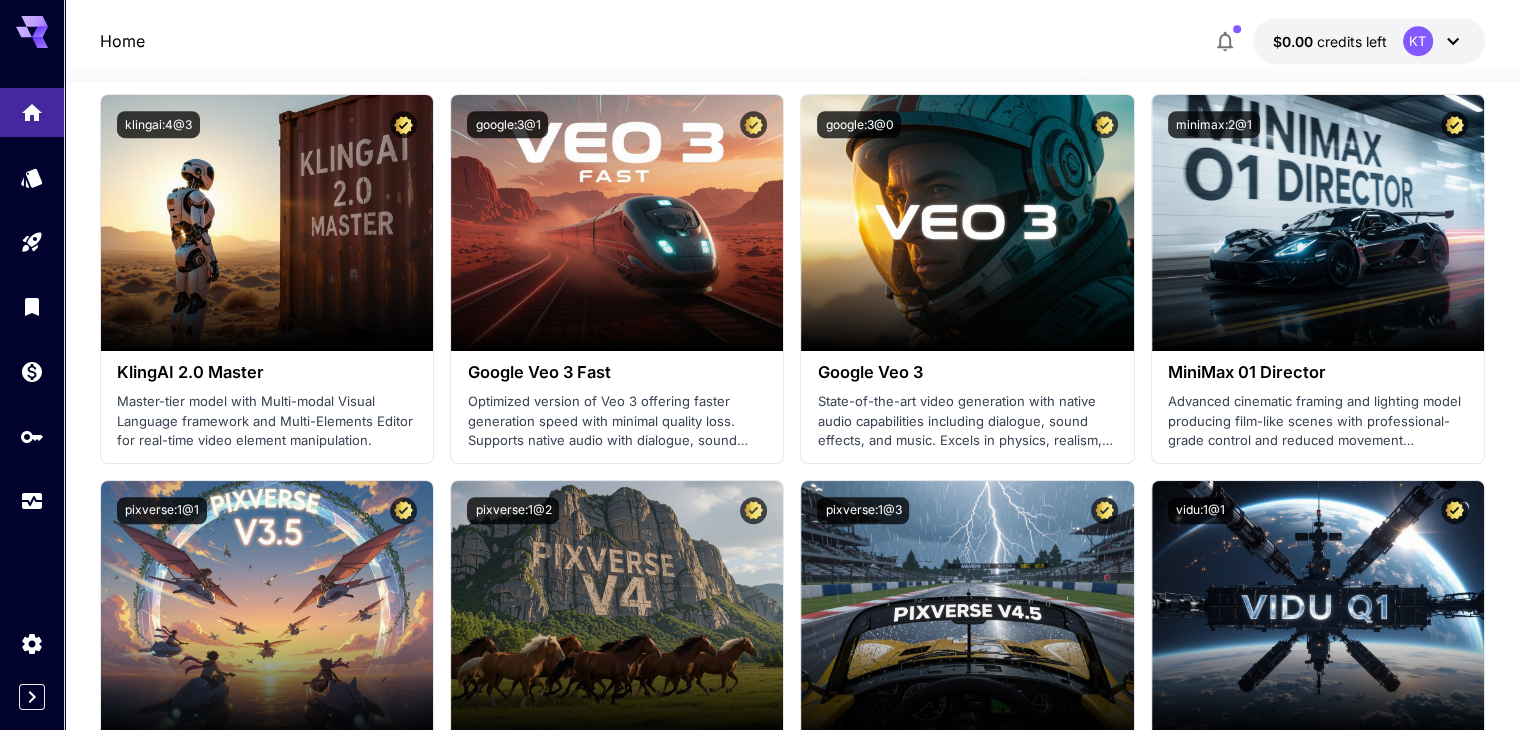 scroll, scrollTop: 1500, scrollLeft: 0, axis: vertical 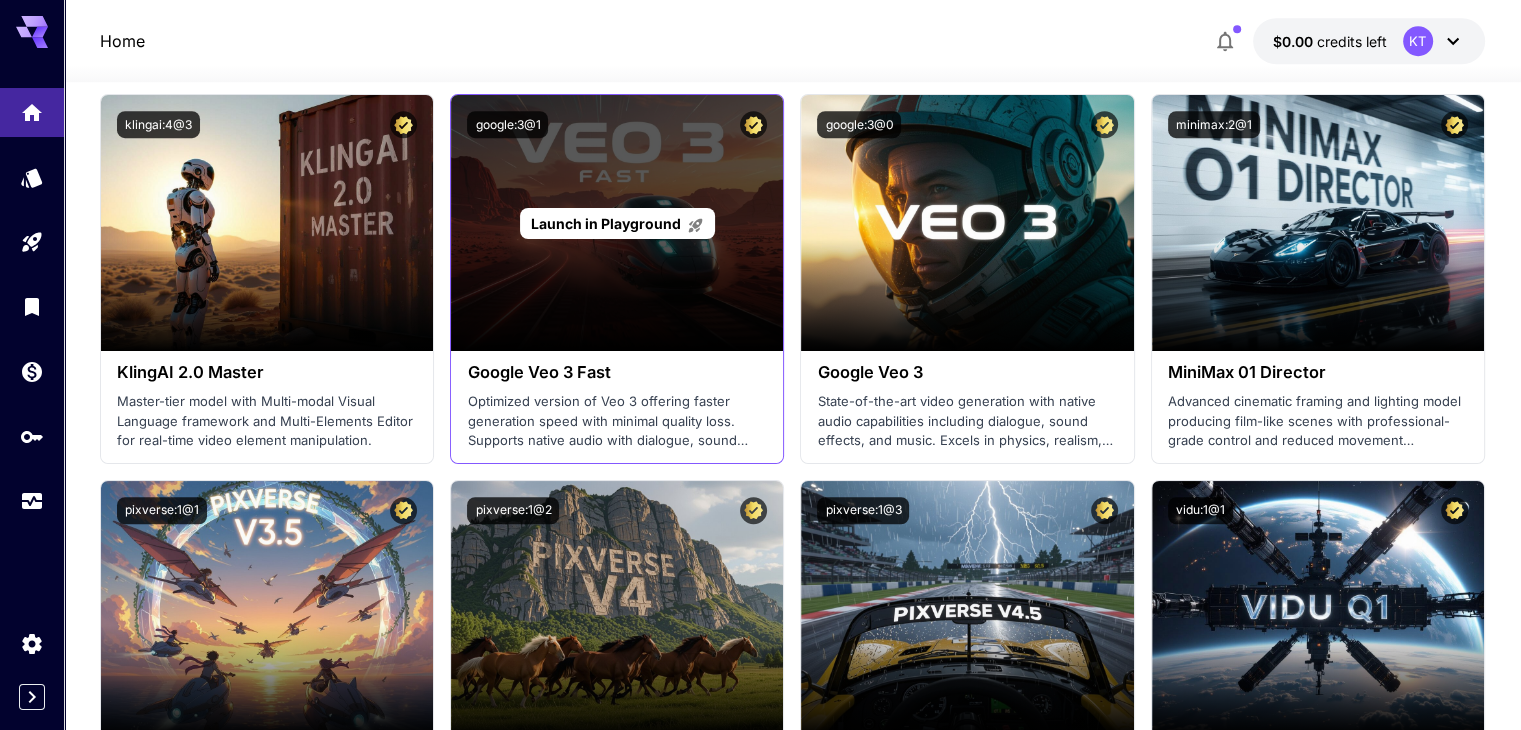 click on "Launch in Playground" at bounding box center (606, 223) 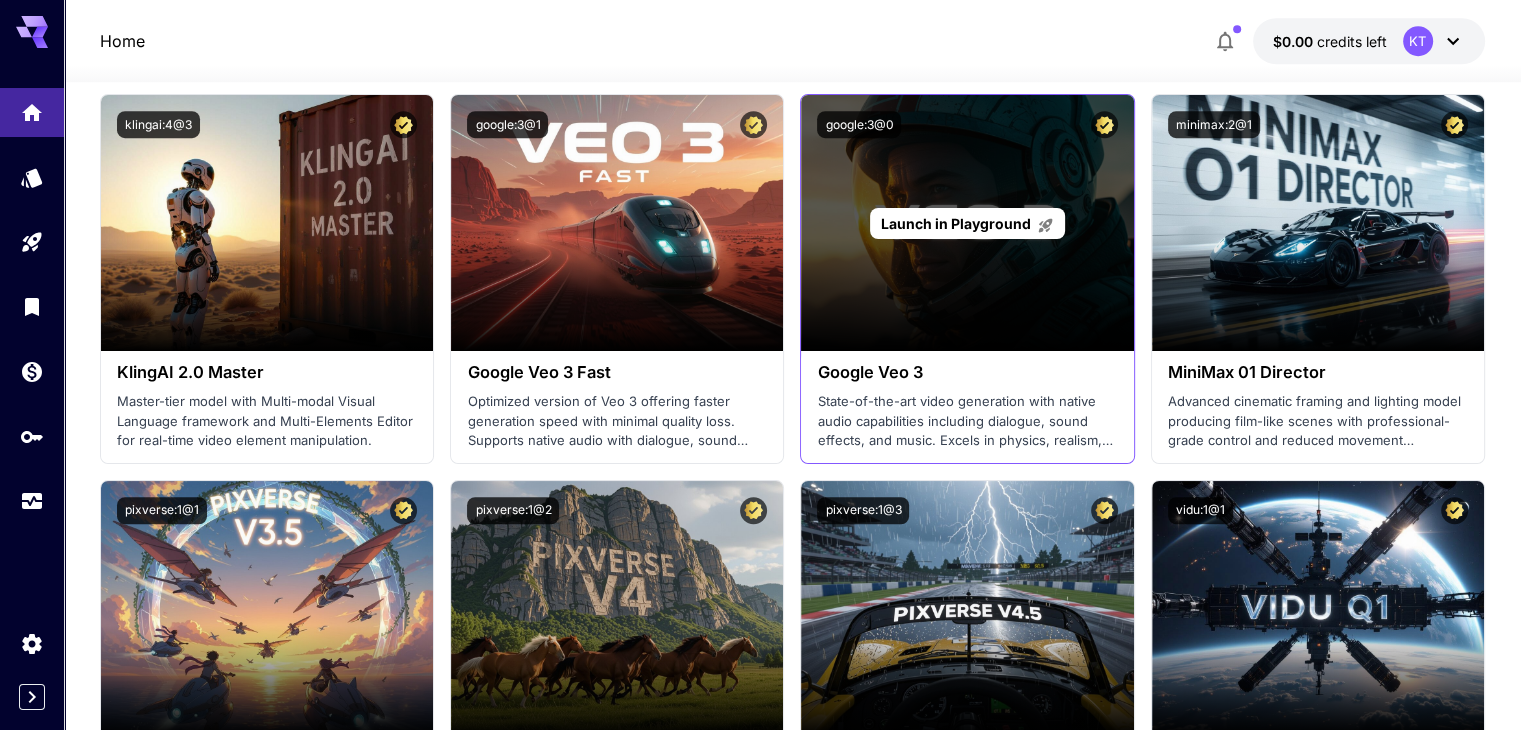 click on "Launch in Playground" at bounding box center (967, 223) 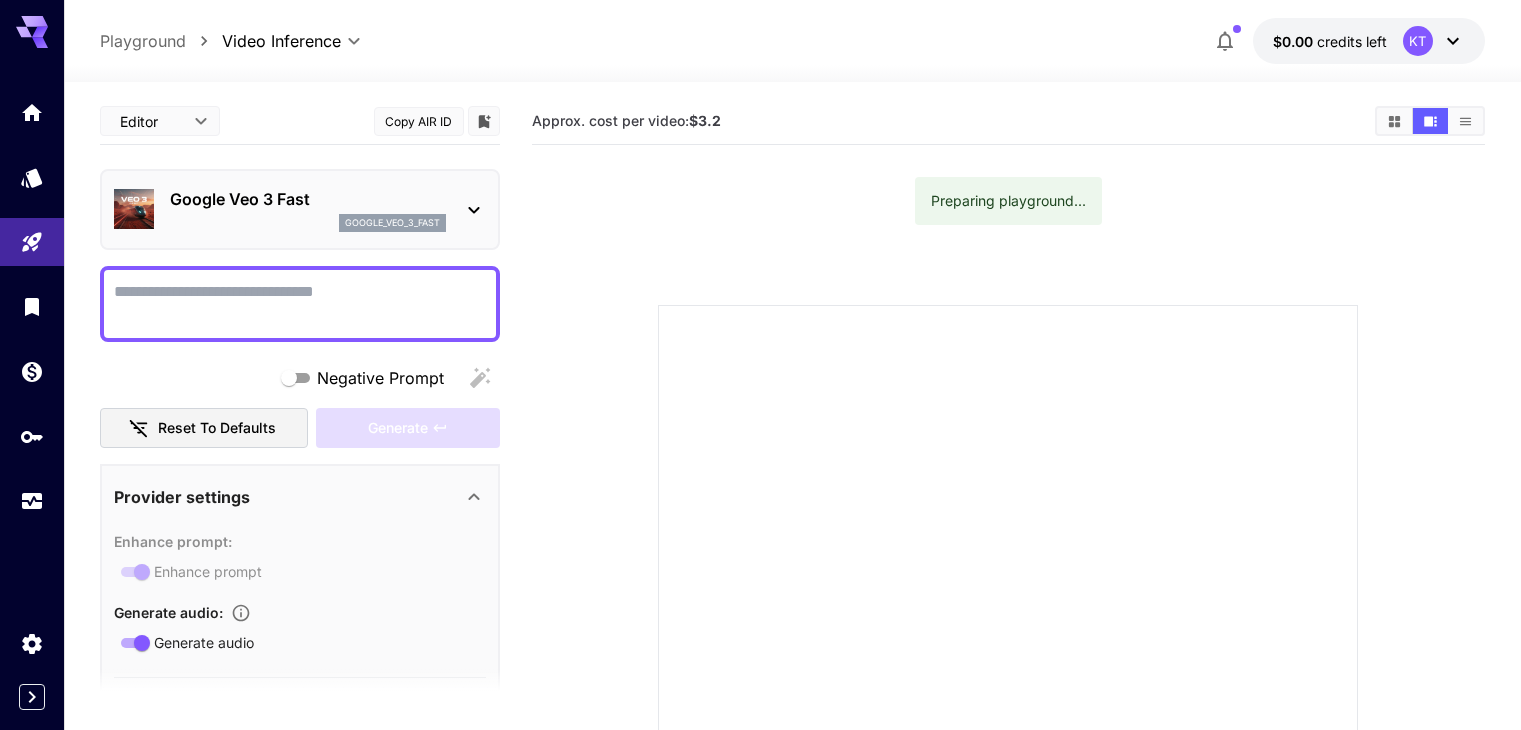 scroll, scrollTop: 0, scrollLeft: 0, axis: both 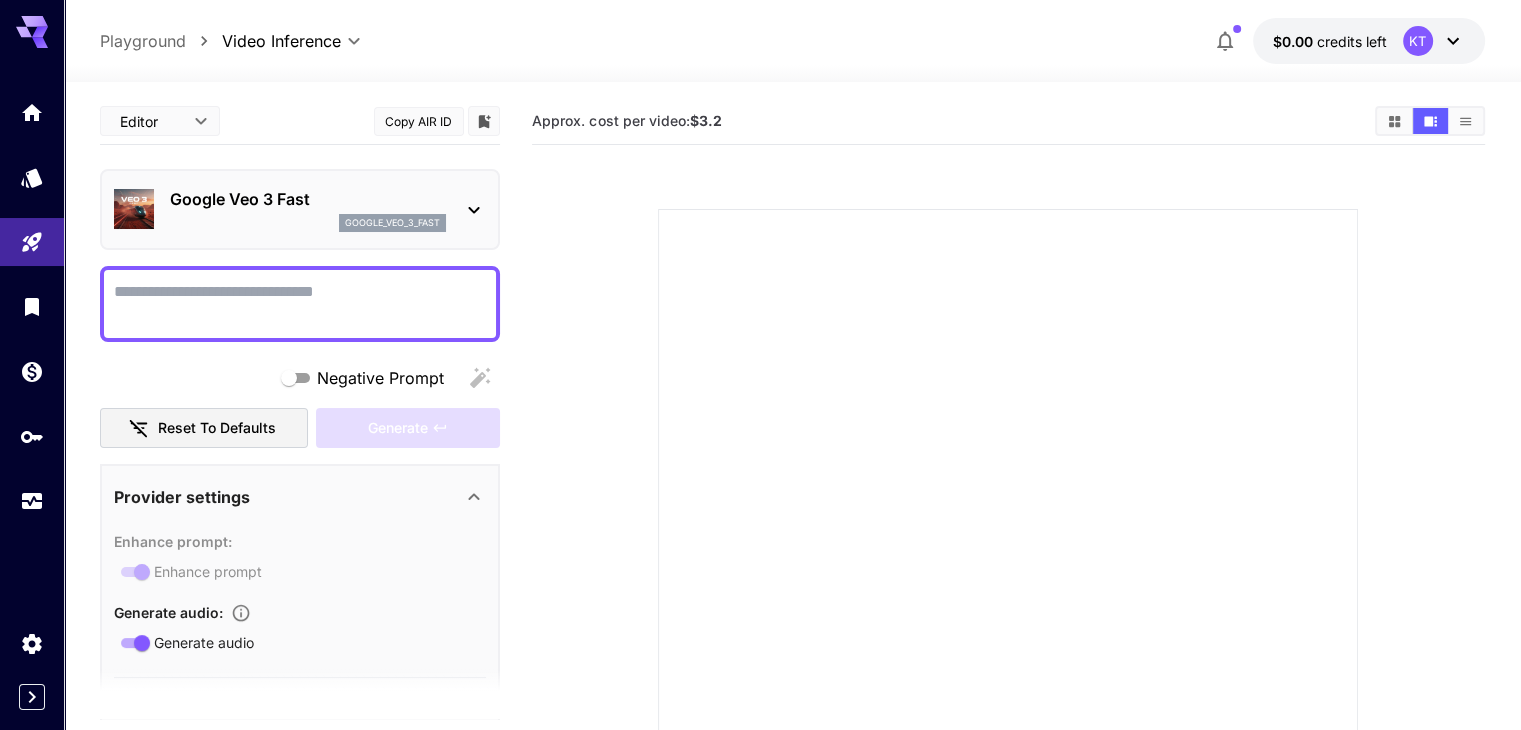 click on "Negative Prompt" at bounding box center (300, 304) 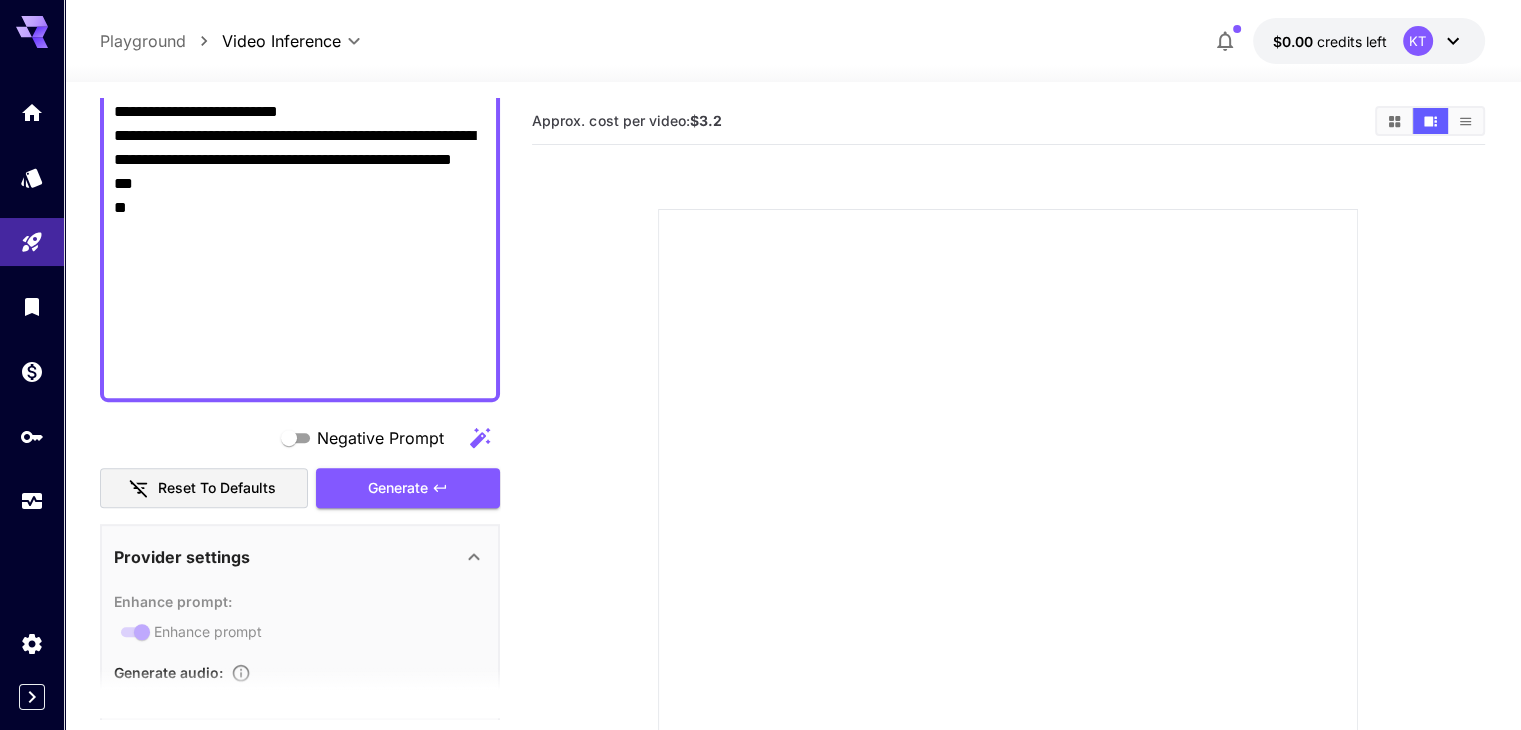 scroll, scrollTop: 1216, scrollLeft: 0, axis: vertical 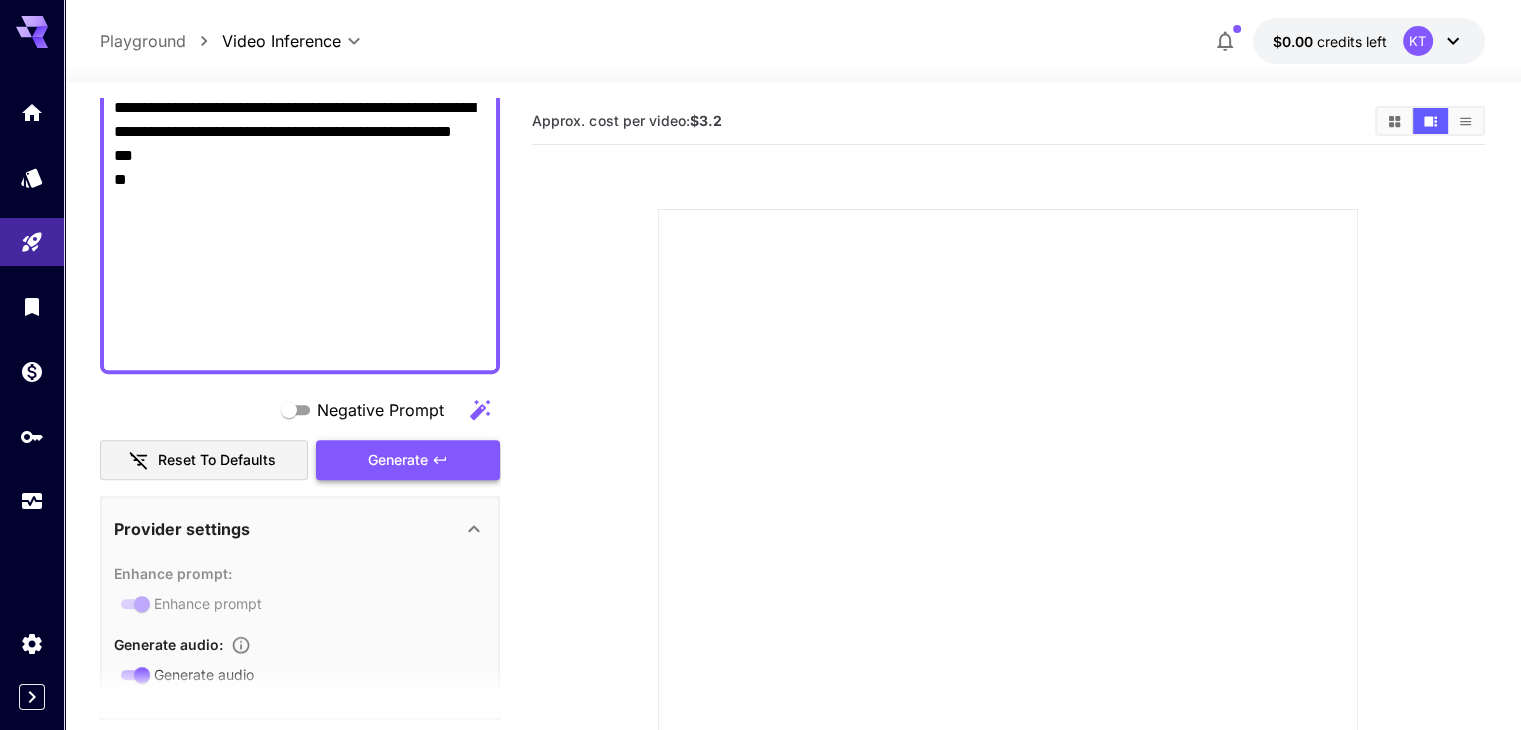 type on "**********" 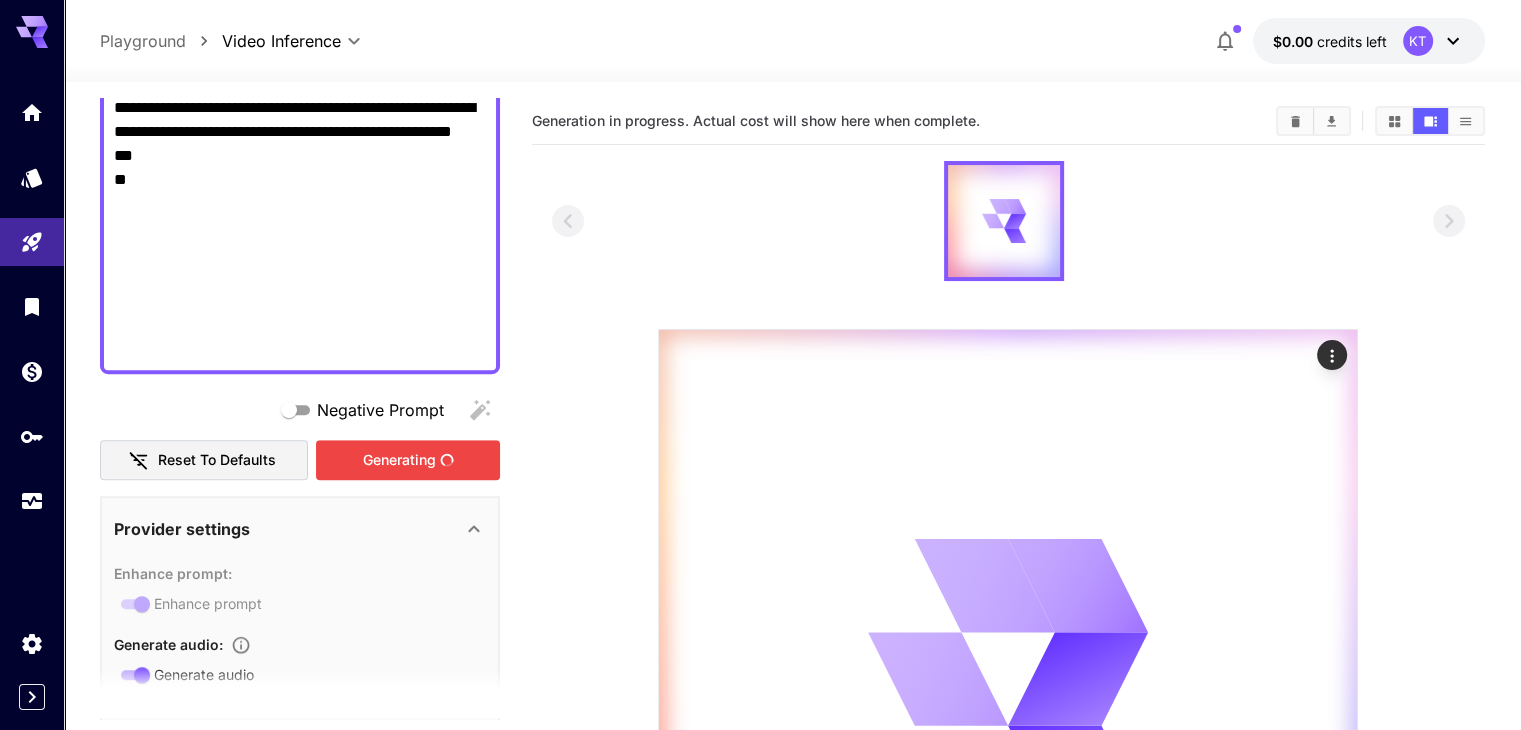 click on "Generating" at bounding box center (408, 460) 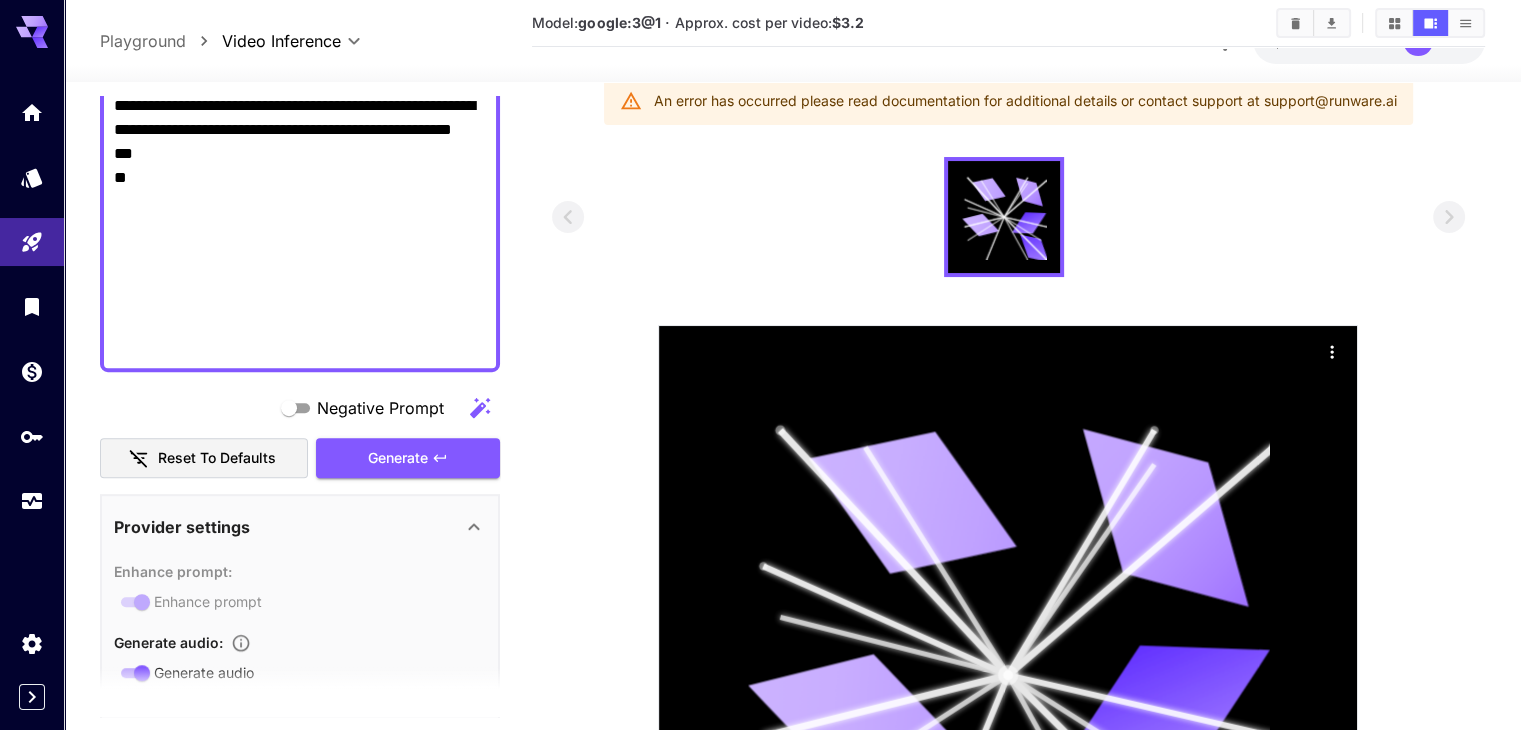 scroll, scrollTop: 455, scrollLeft: 0, axis: vertical 